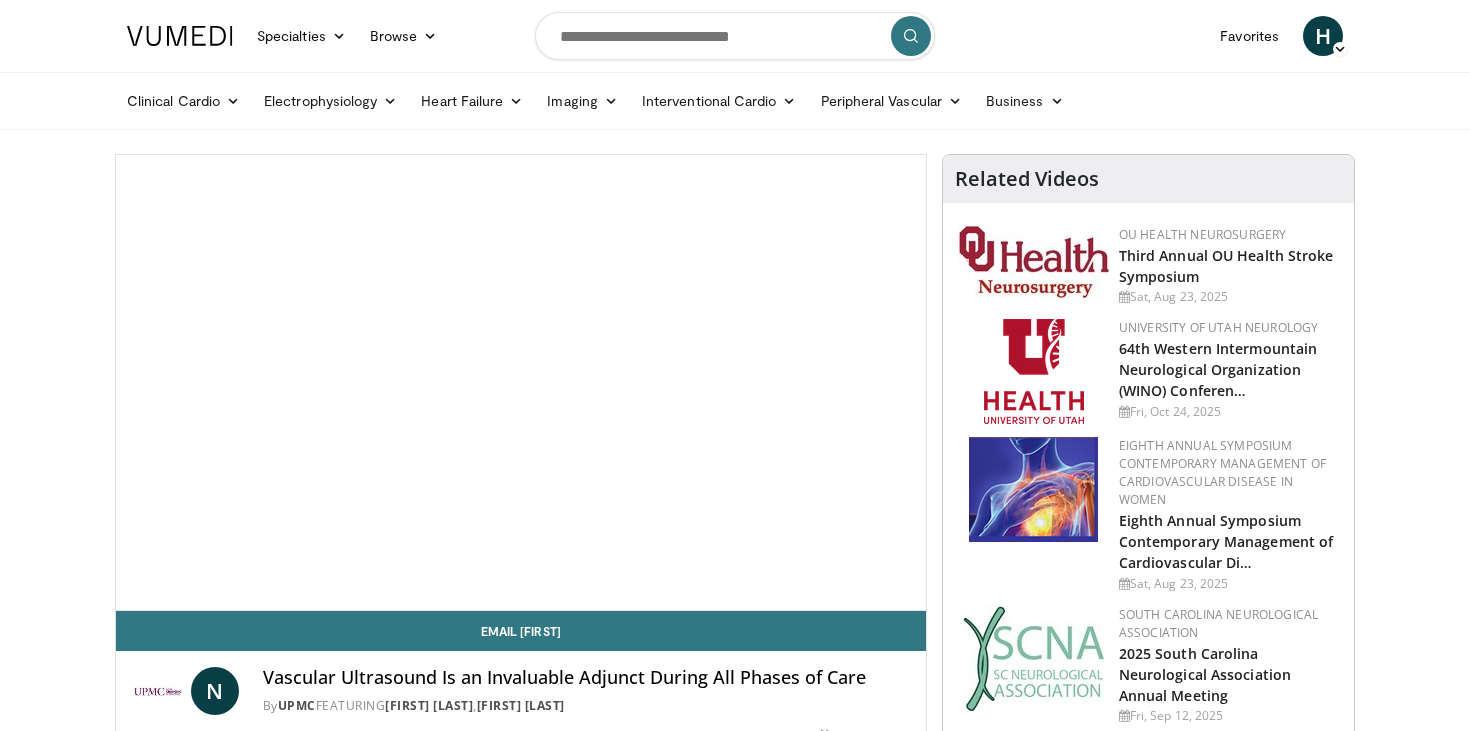 scroll, scrollTop: 0, scrollLeft: 0, axis: both 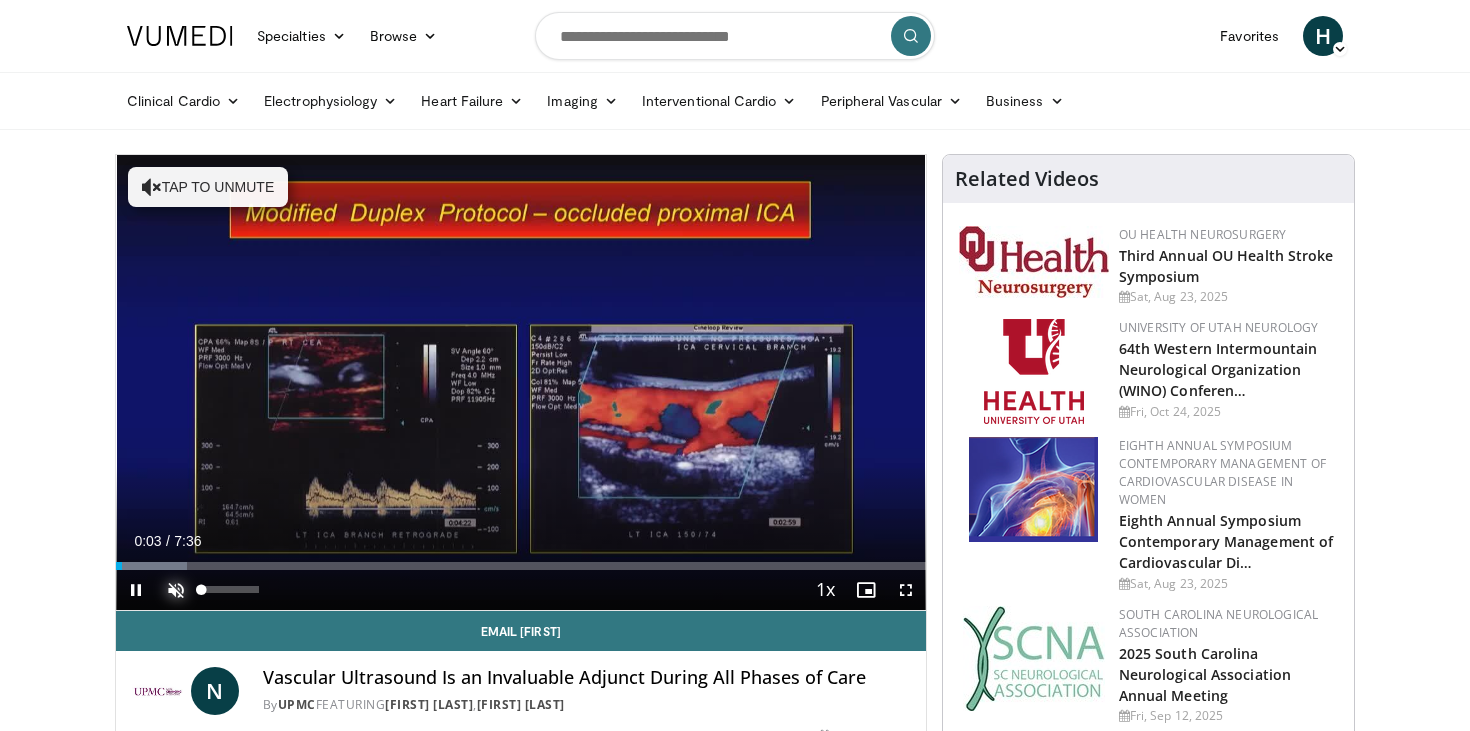 click at bounding box center [176, 590] 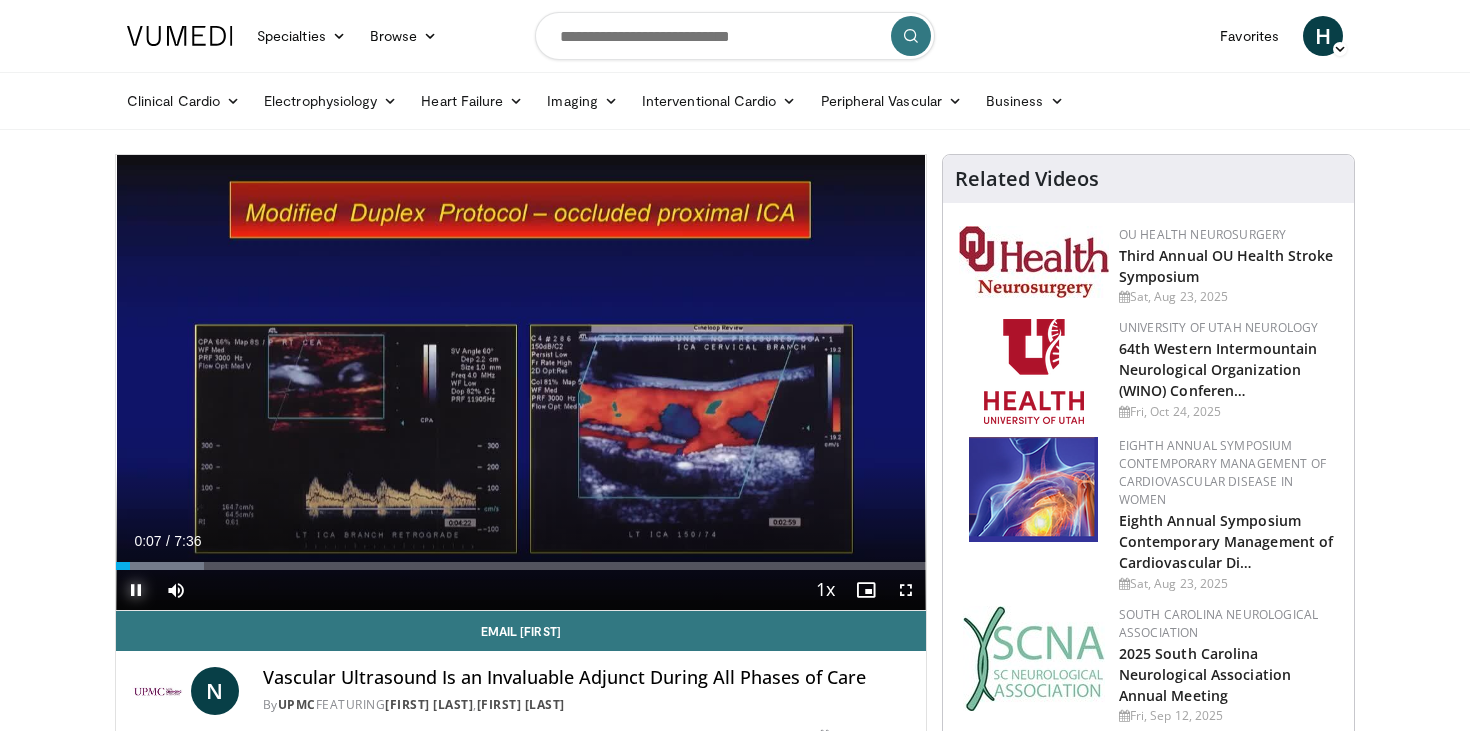 click at bounding box center [136, 590] 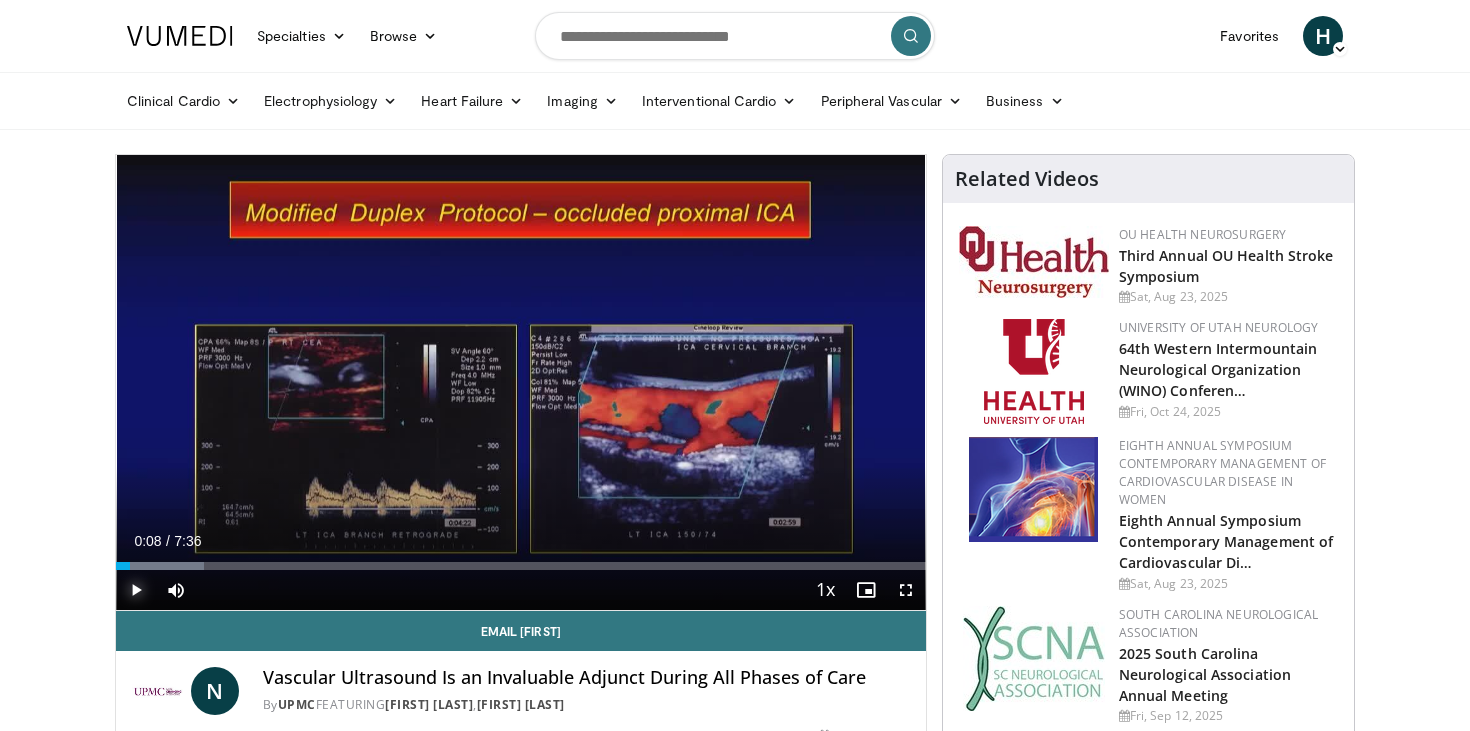 click at bounding box center (136, 590) 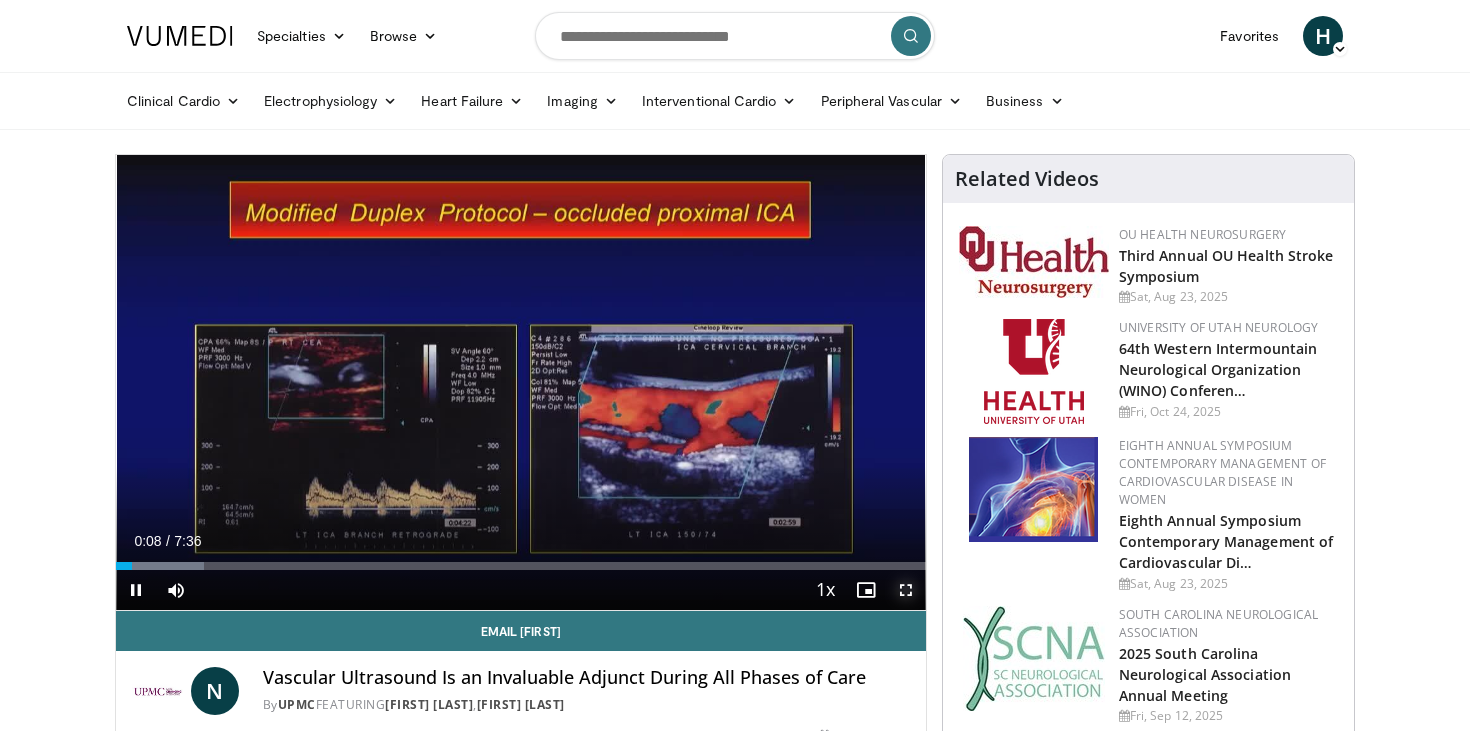 click at bounding box center [906, 590] 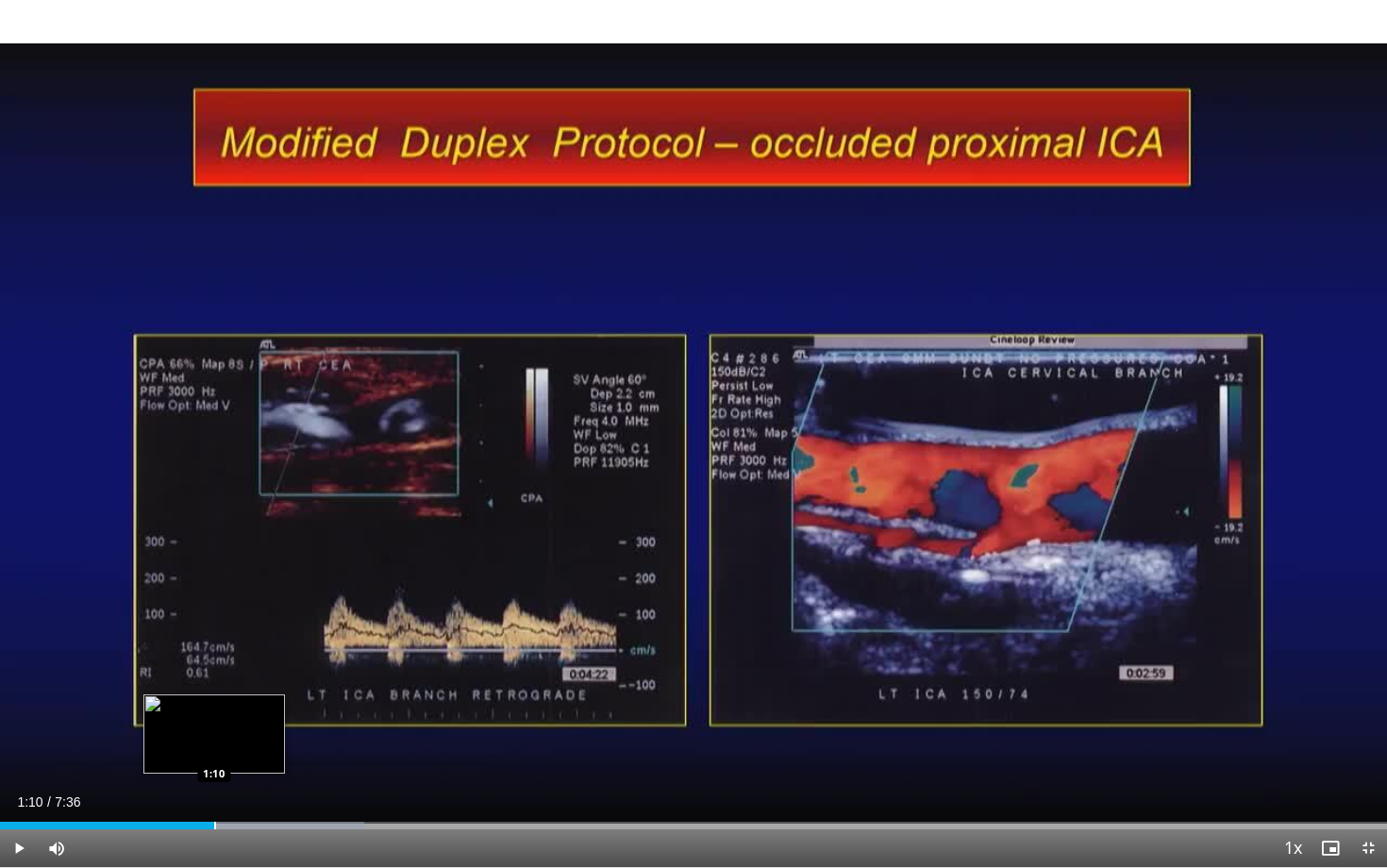 click at bounding box center [215, 826] 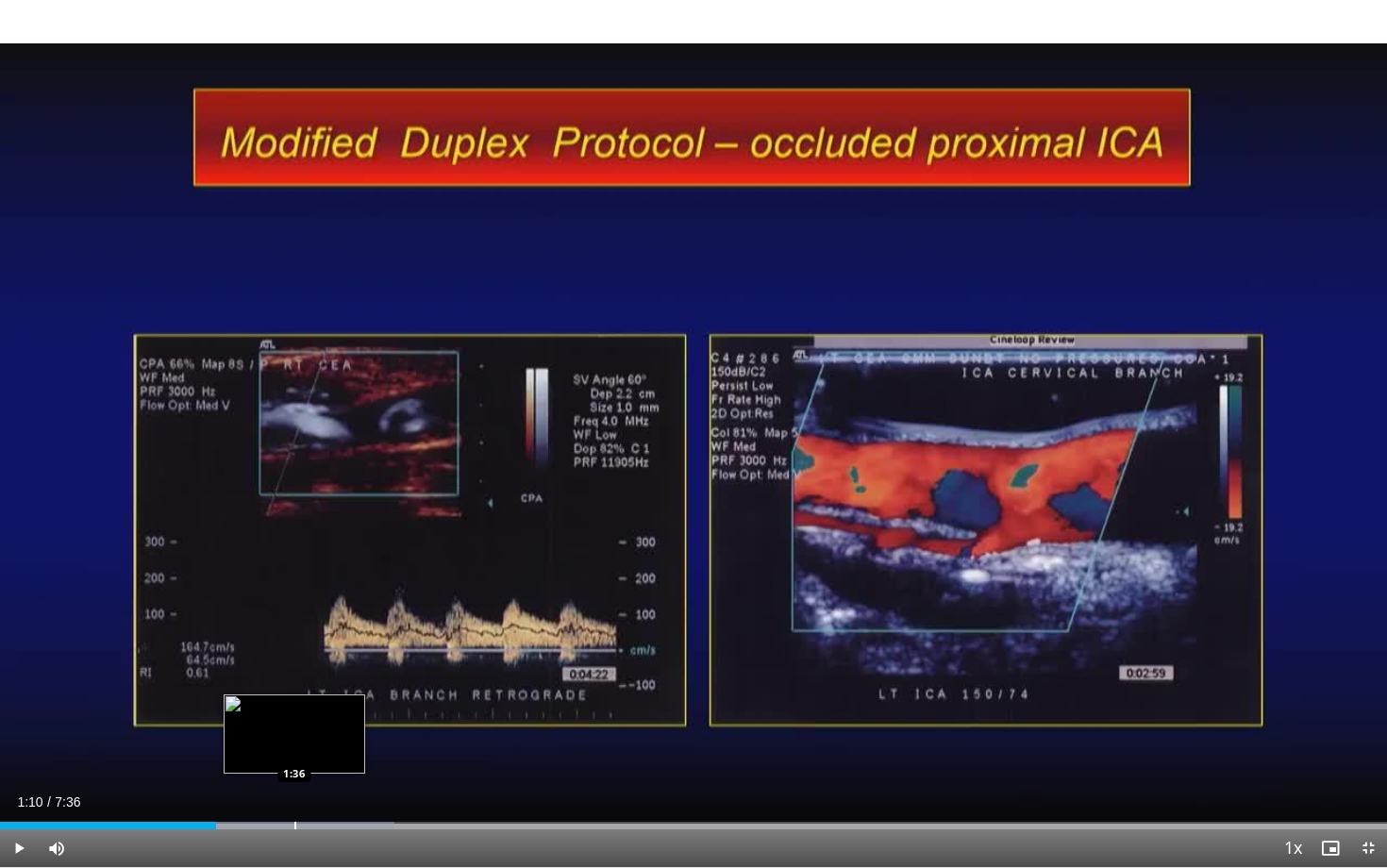 click at bounding box center (295, 826) 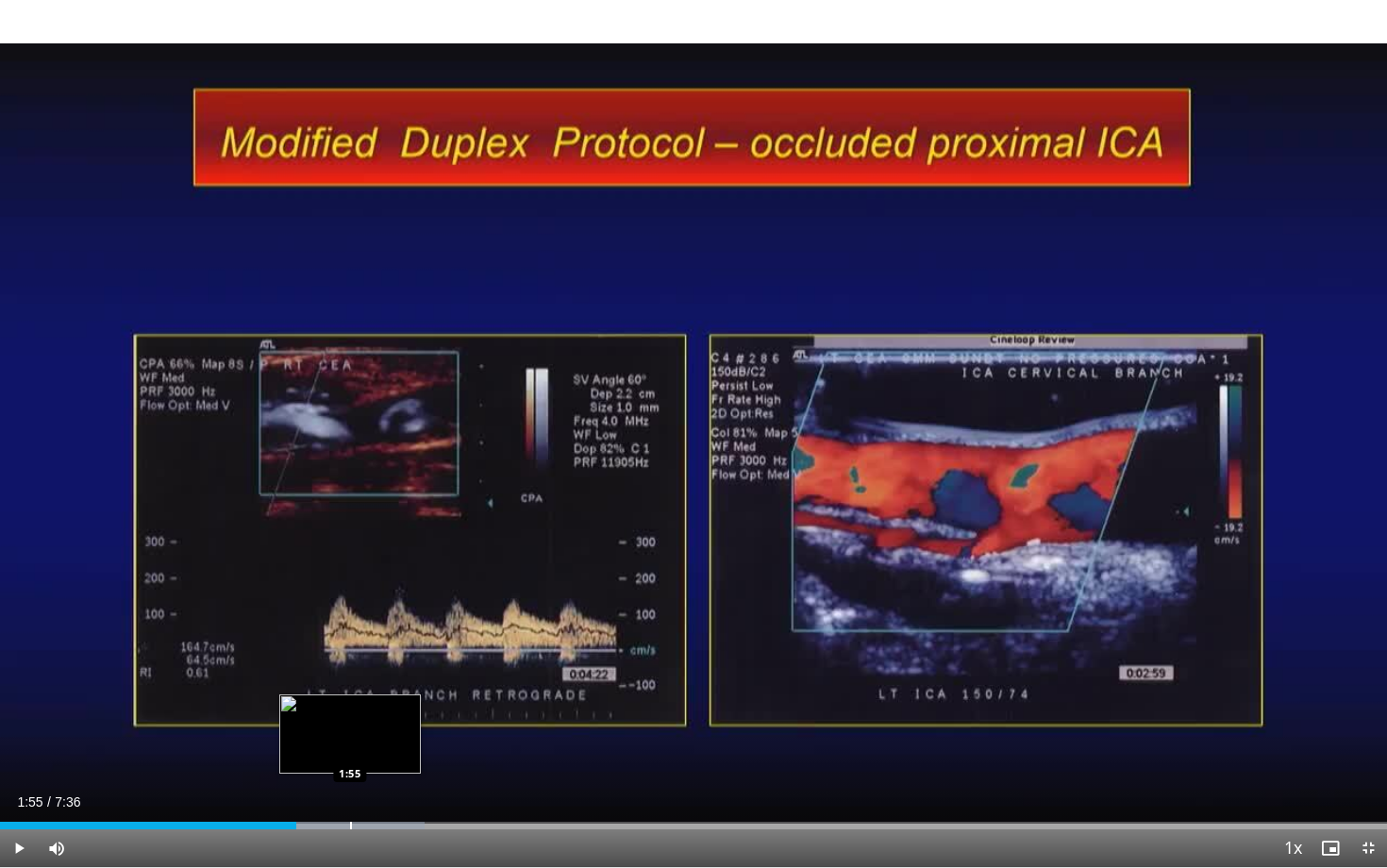 click at bounding box center [351, 826] 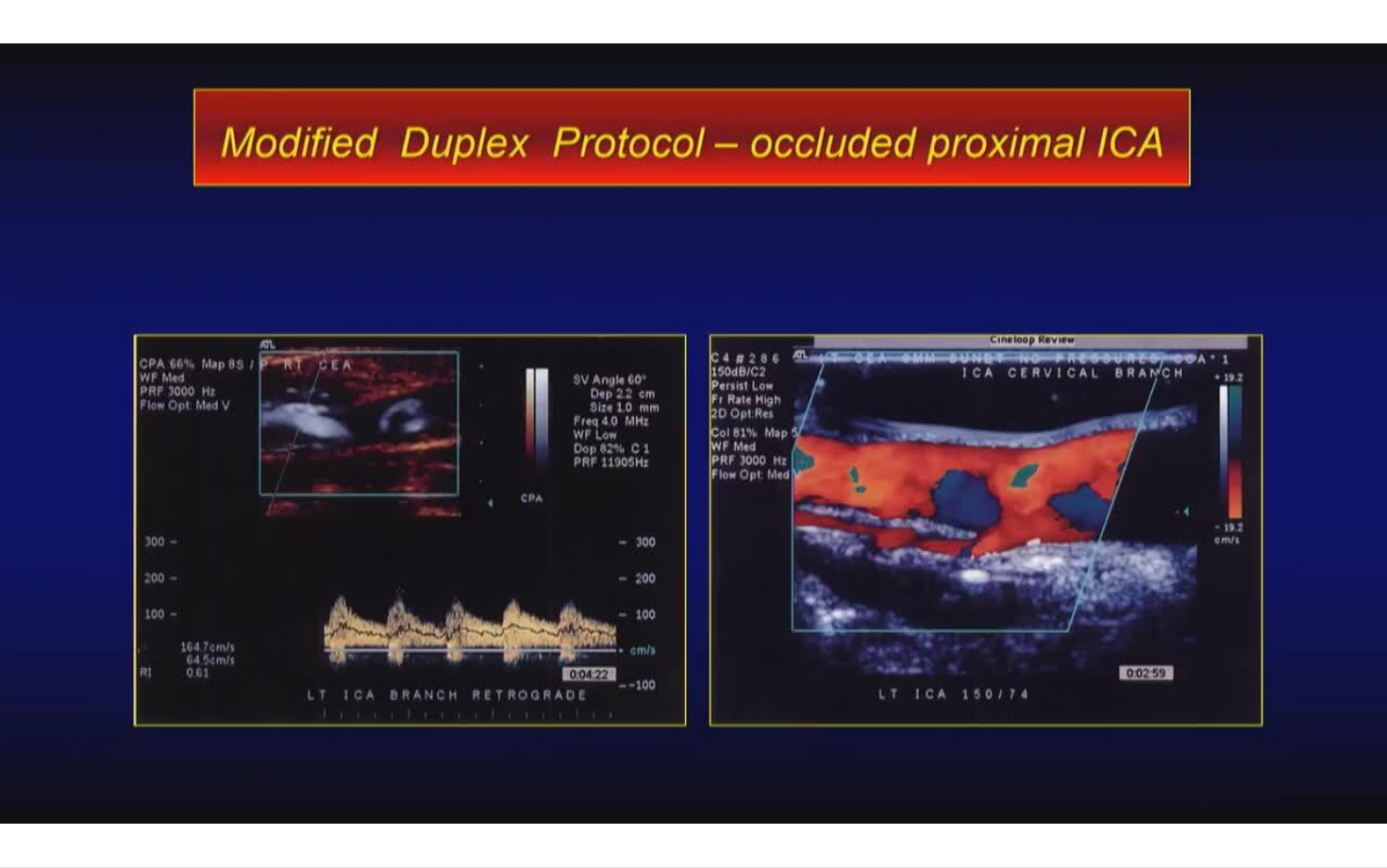click on "10 seconds
Tap to unmute" at bounding box center [694, 433] 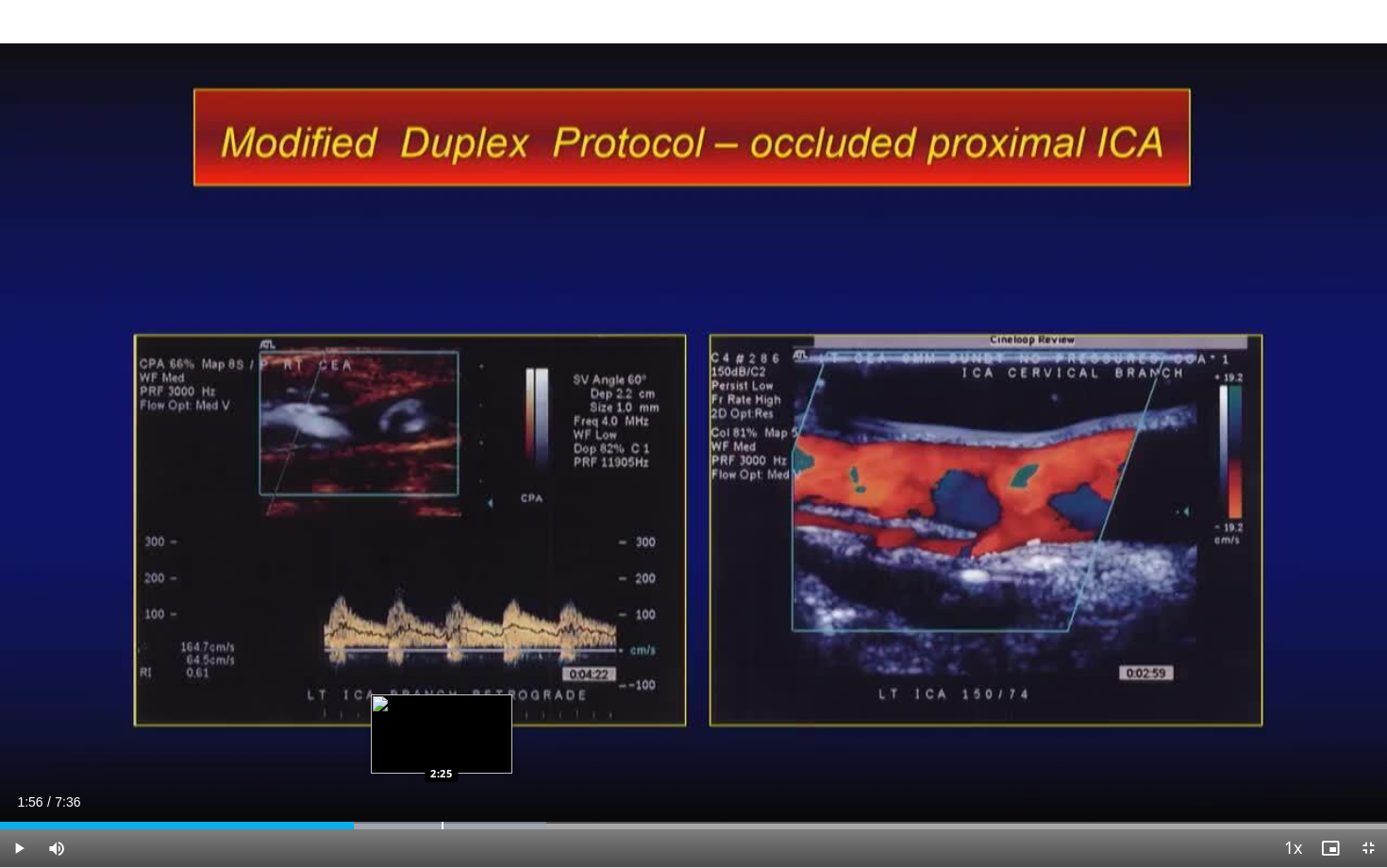 click at bounding box center [443, 826] 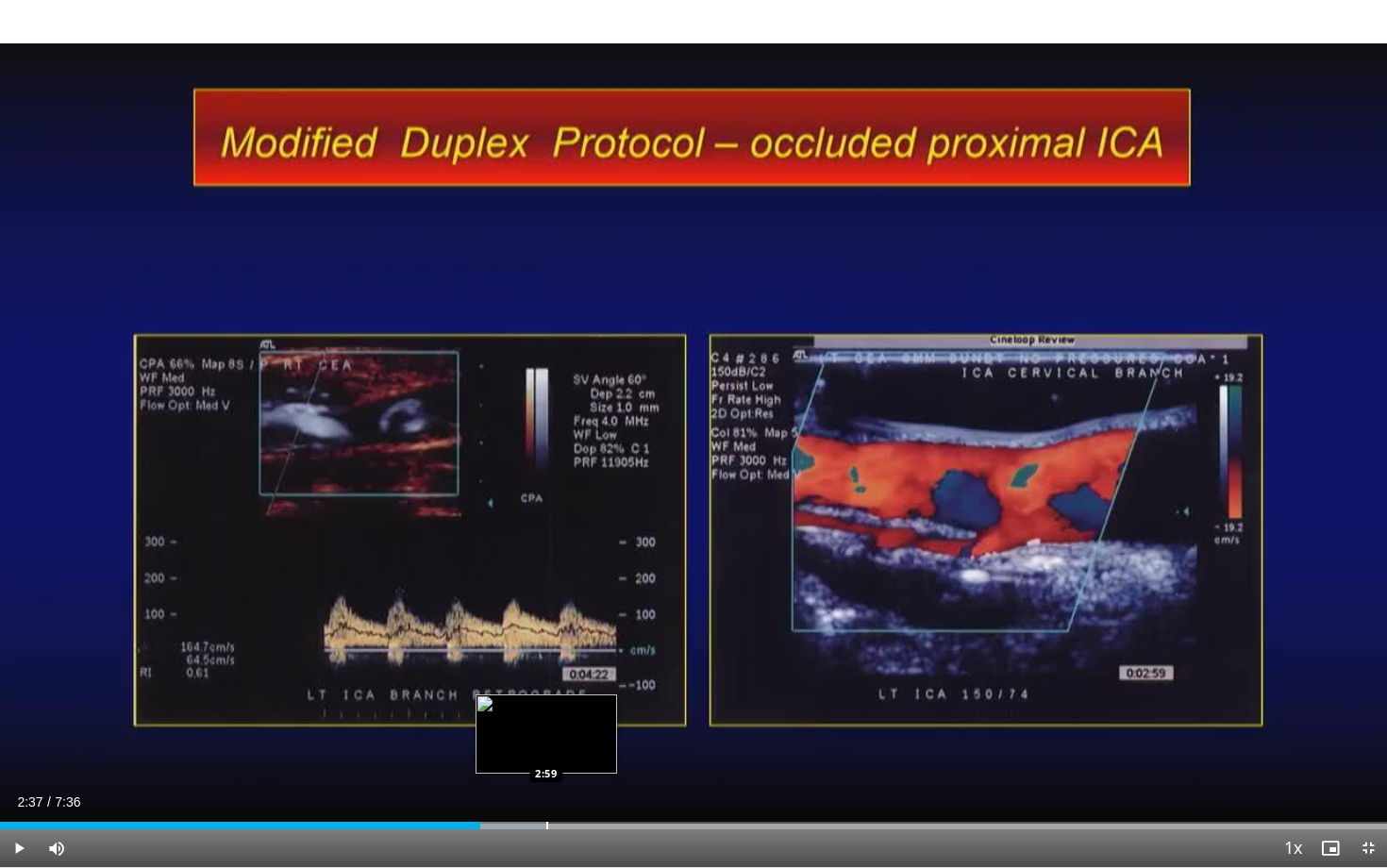click at bounding box center (547, 826) 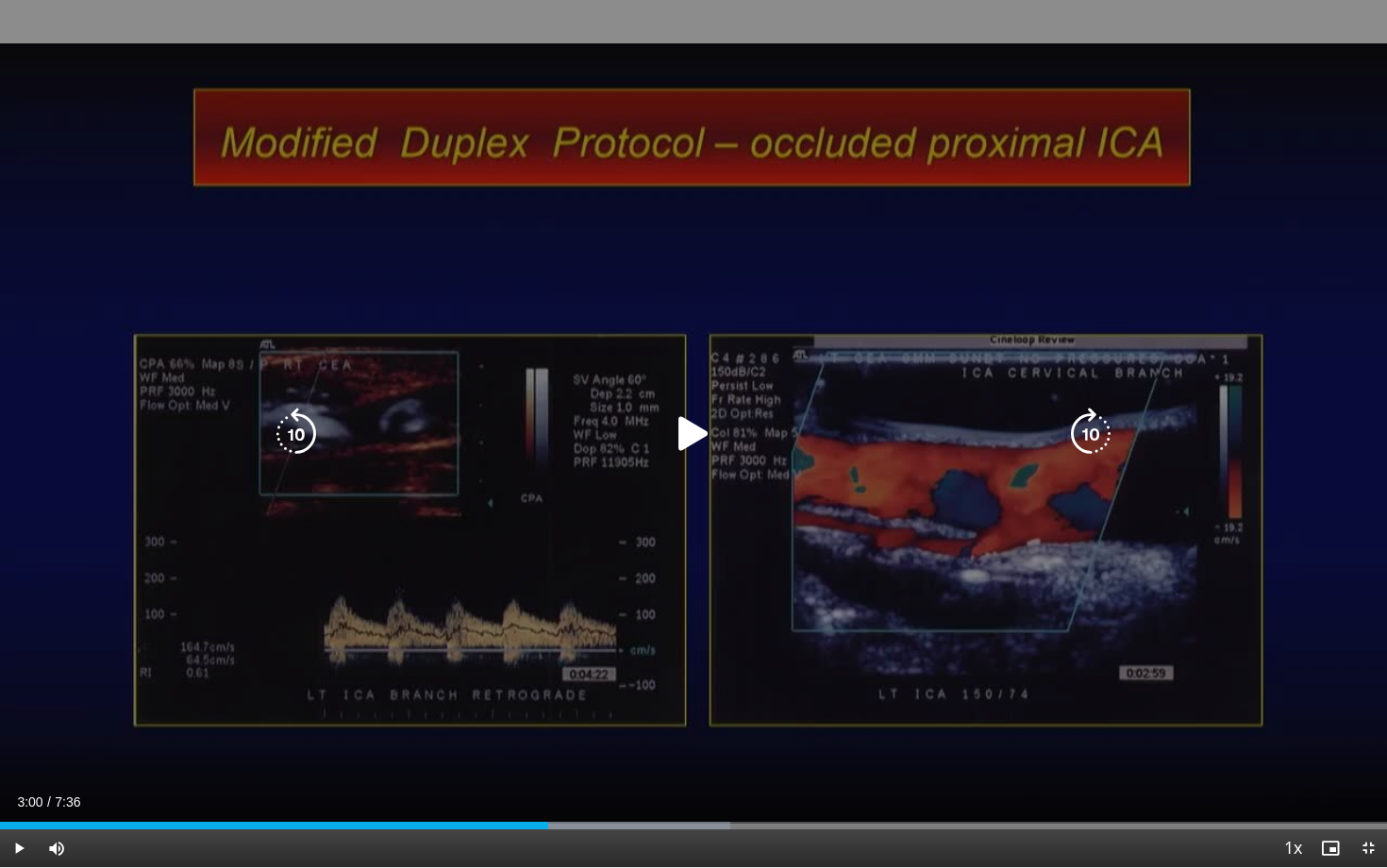 click on "10 seconds
Tap to unmute" at bounding box center (694, 433) 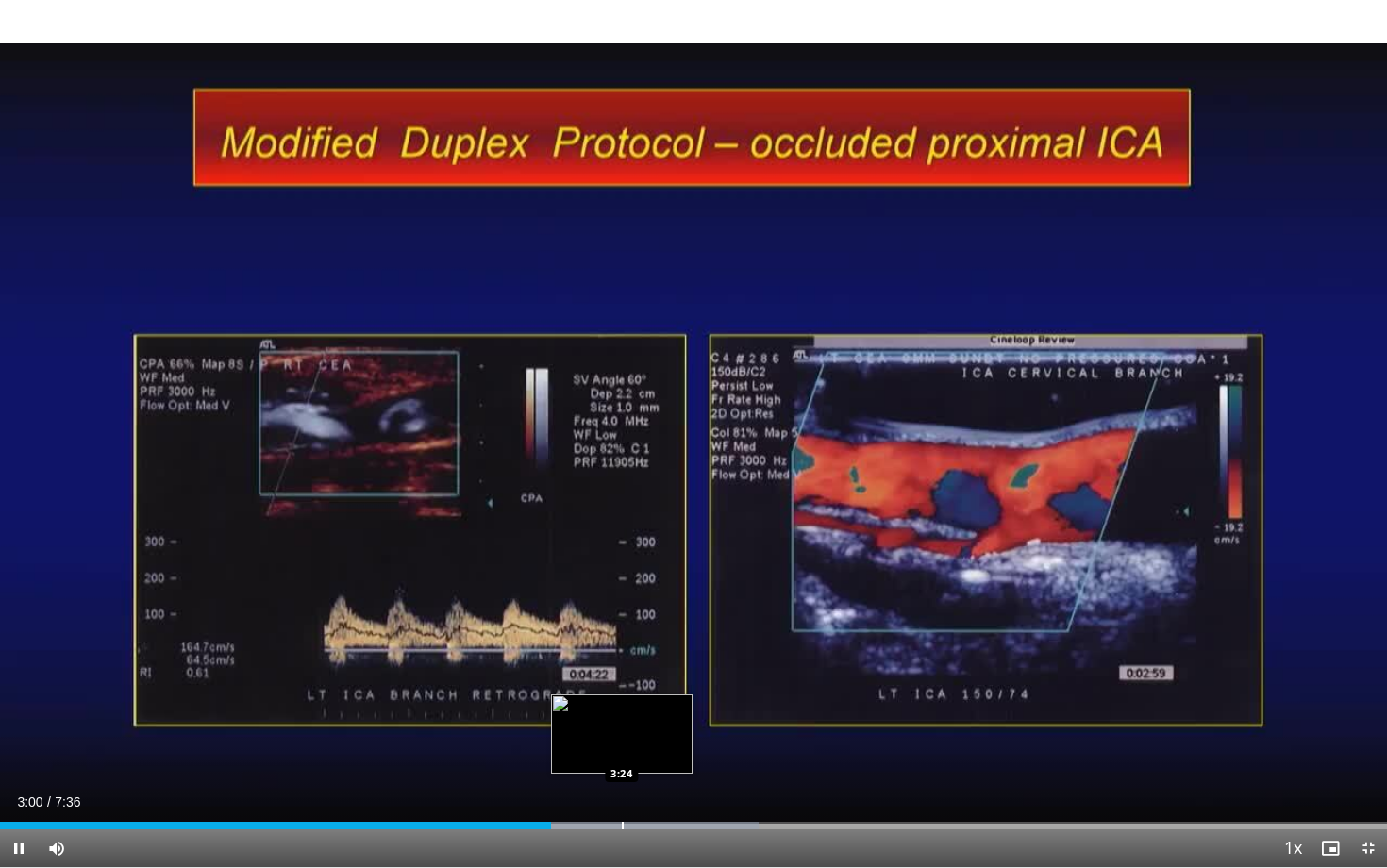click at bounding box center (623, 826) 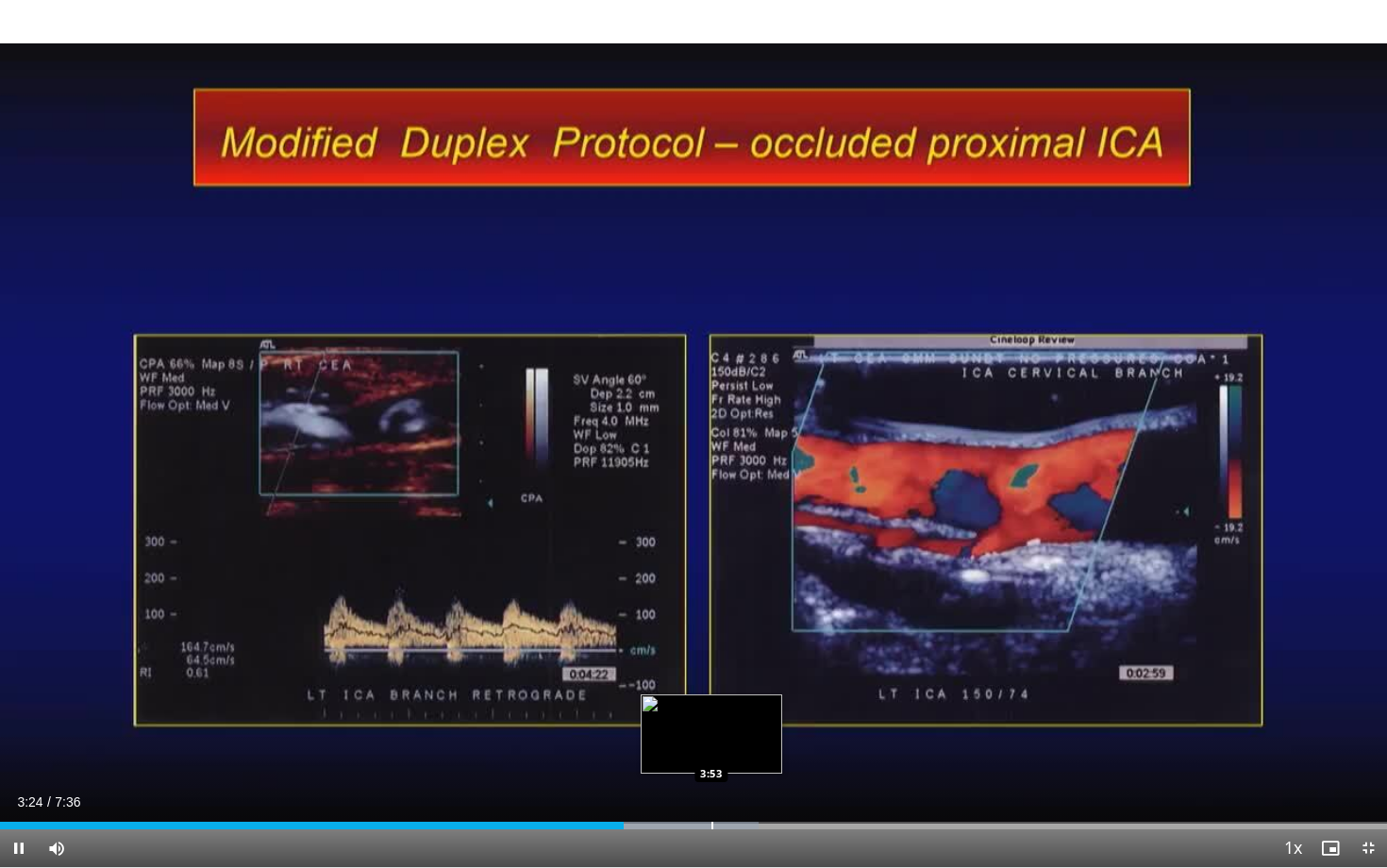 click at bounding box center [712, 826] 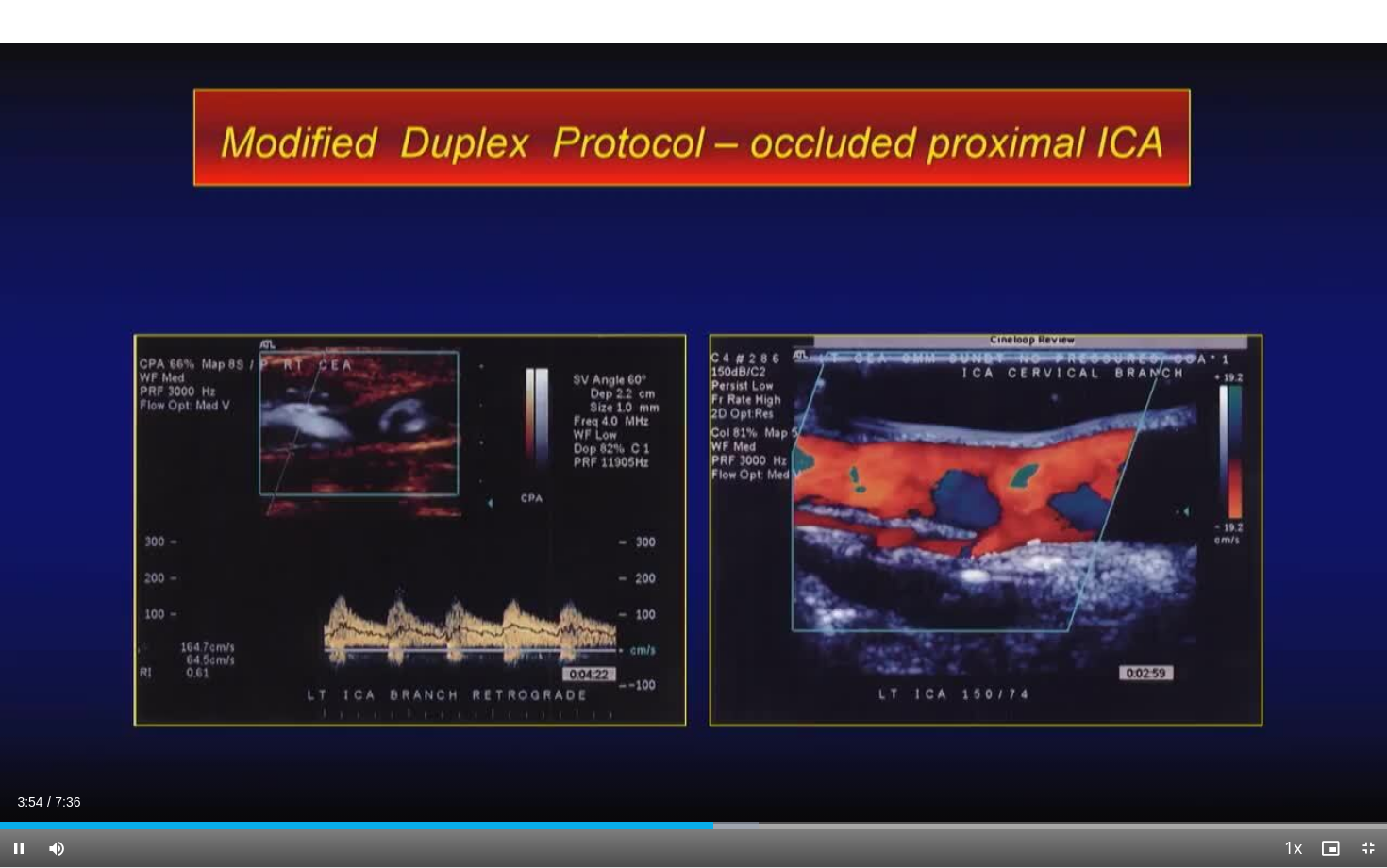 click on "Current Time  3:54 / Duration  7:36 Pause Skip Backward Skip Forward Mute 100% Loaded :  54.72% 3:54 4:07 Stream Type  LIVE Seek to live, currently behind live LIVE   1x Playback Rate 0.5x 0.75x 1x , selected 1.25x 1.5x 1.75x 2x Chapters Chapters Descriptions descriptions off , selected Captions captions settings , opens captions settings dialog captions off , selected Audio Track en (Main) , selected Exit Fullscreen Enable picture-in-picture mode" at bounding box center [694, 848] 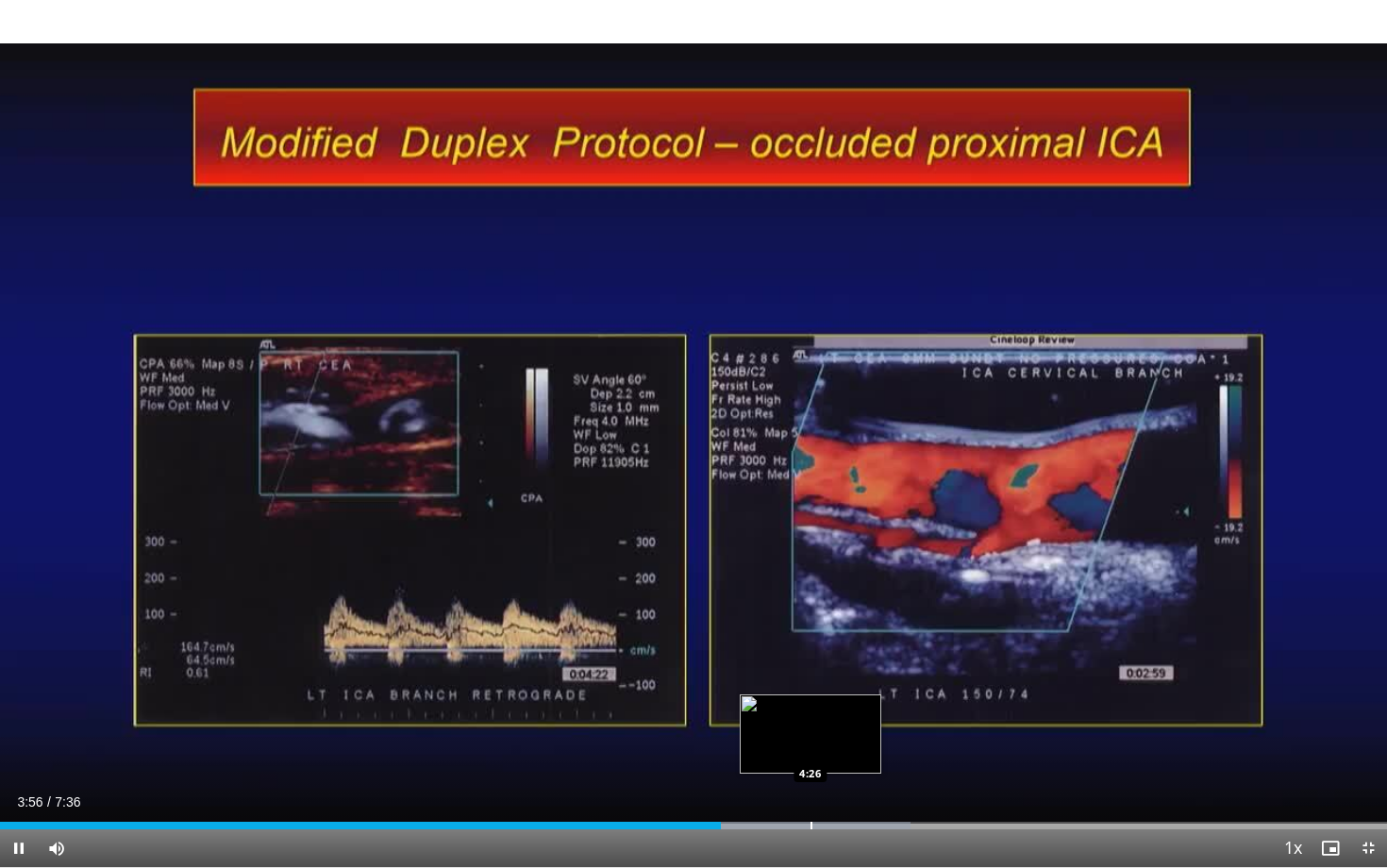 click at bounding box center [811, 826] 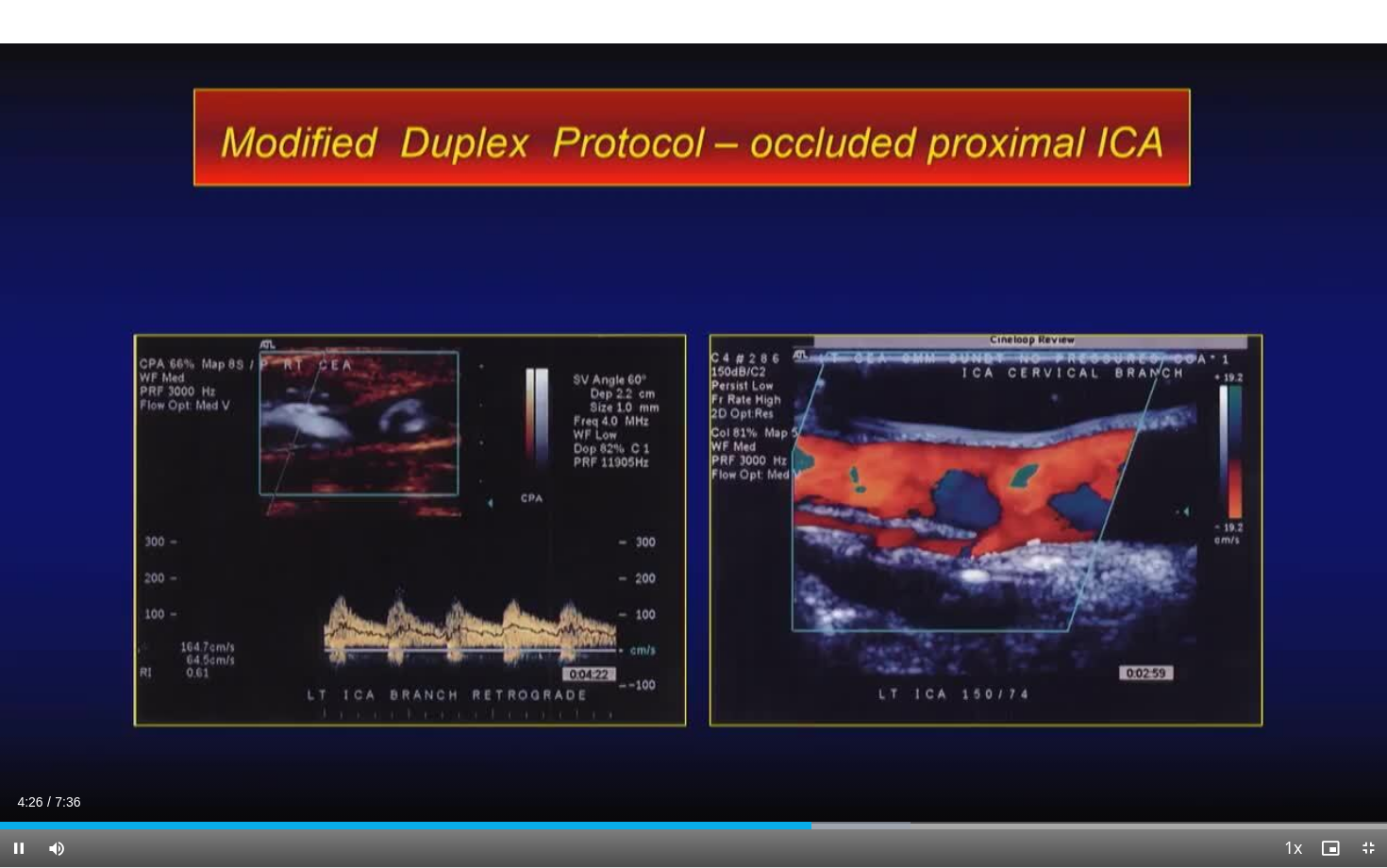click on "Current Time  4:26 / Duration  7:36 Pause Skip Backward Skip Forward Mute 100% Loaded :  65.67% 4:26 4:39 Stream Type  LIVE Seek to live, currently behind live LIVE   1x Playback Rate 0.5x 0.75x 1x , selected 1.25x 1.5x 1.75x 2x Chapters Chapters Descriptions descriptions off , selected Captions captions settings , opens captions settings dialog captions off , selected Audio Track en (Main) , selected Exit Fullscreen Enable picture-in-picture mode" at bounding box center (694, 848) 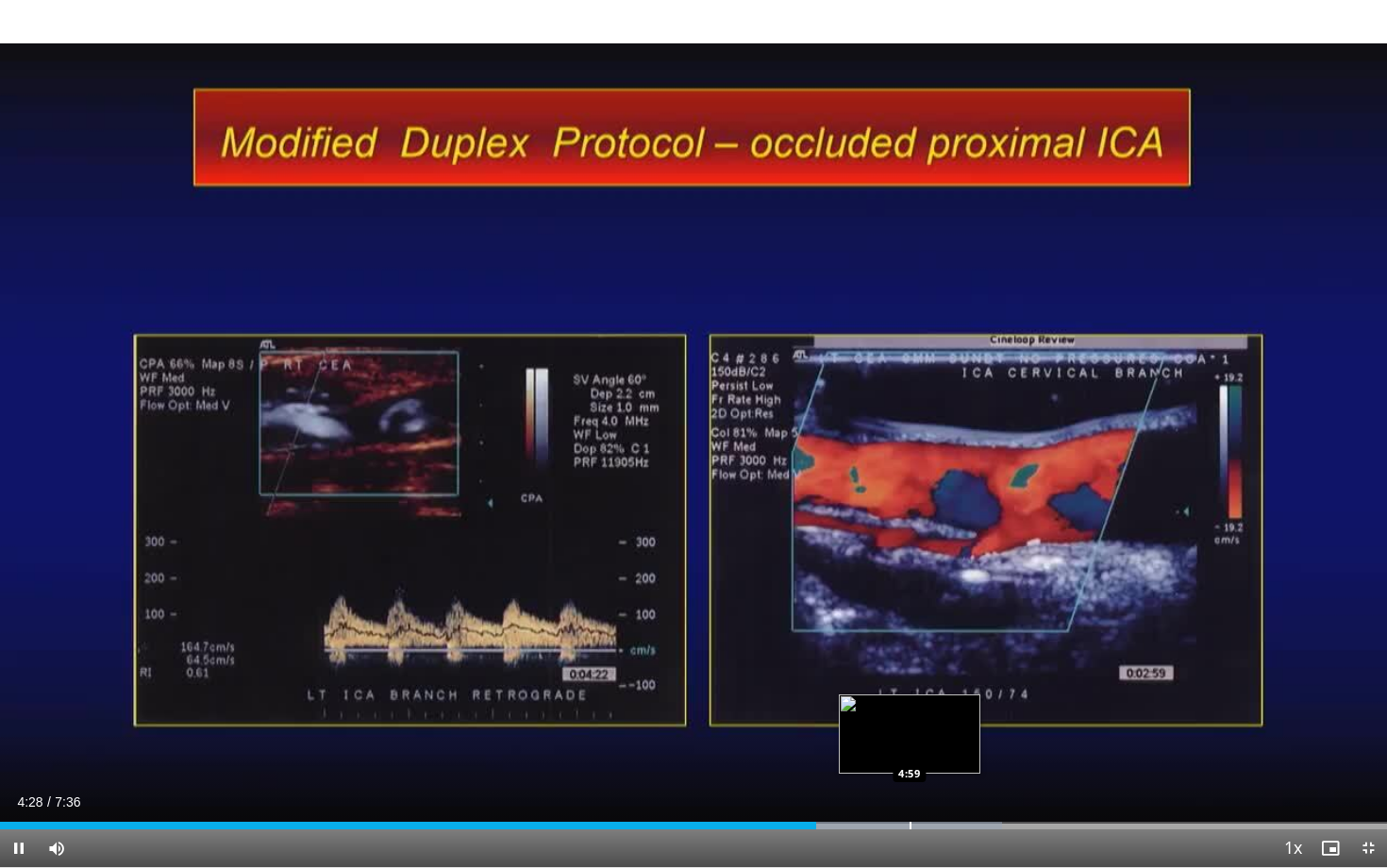 click at bounding box center (911, 826) 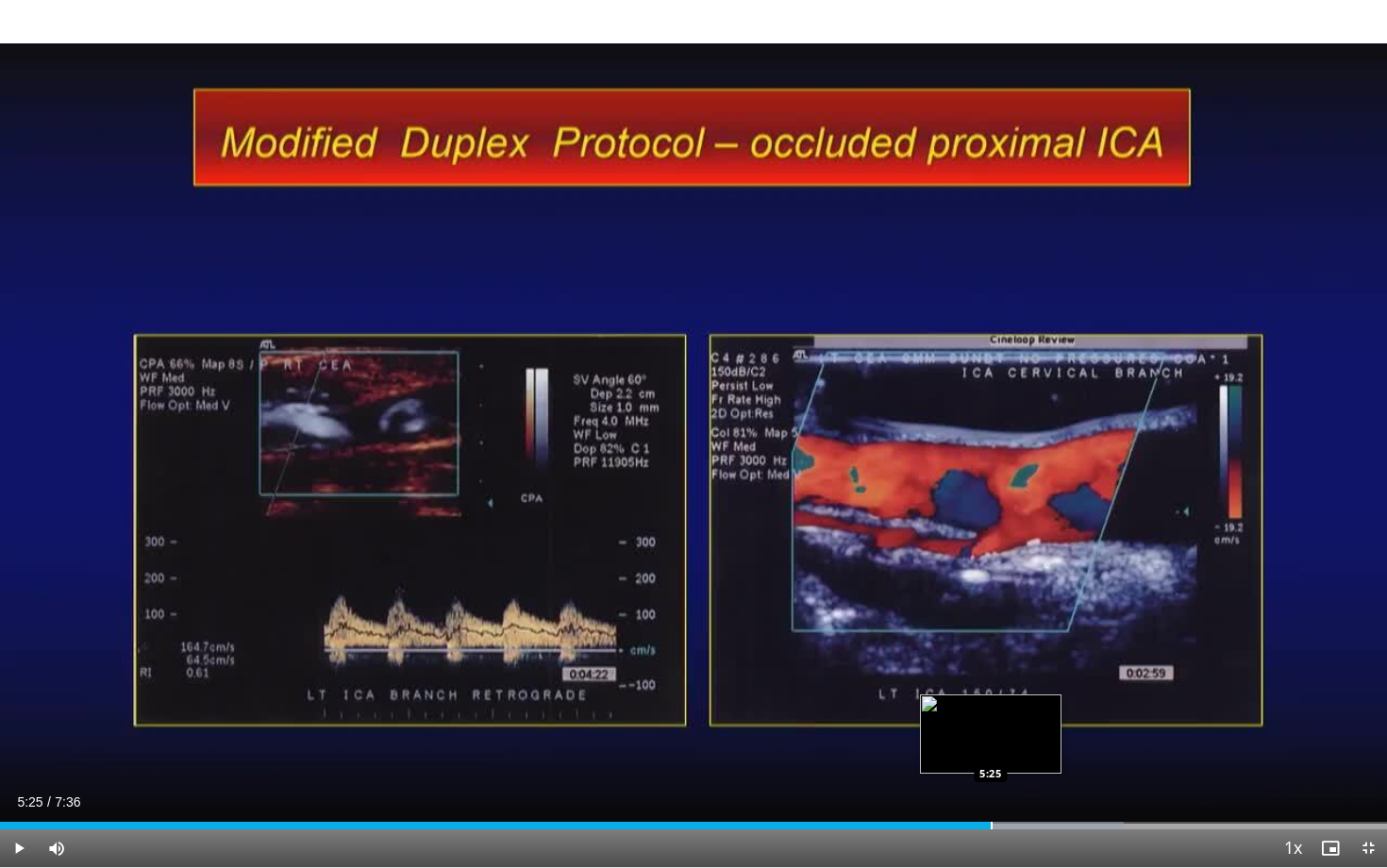 click at bounding box center [992, 826] 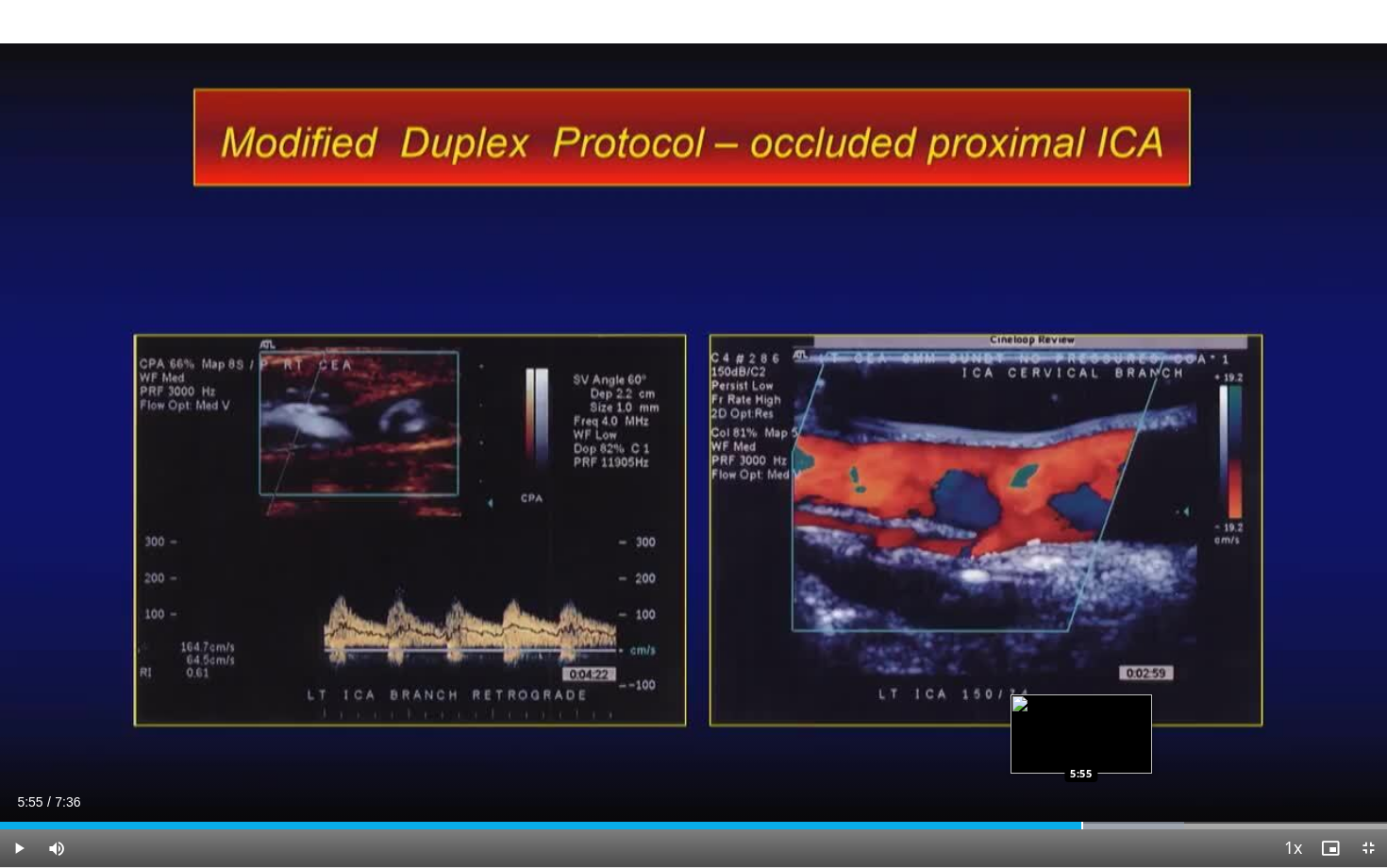 click at bounding box center [1082, 826] 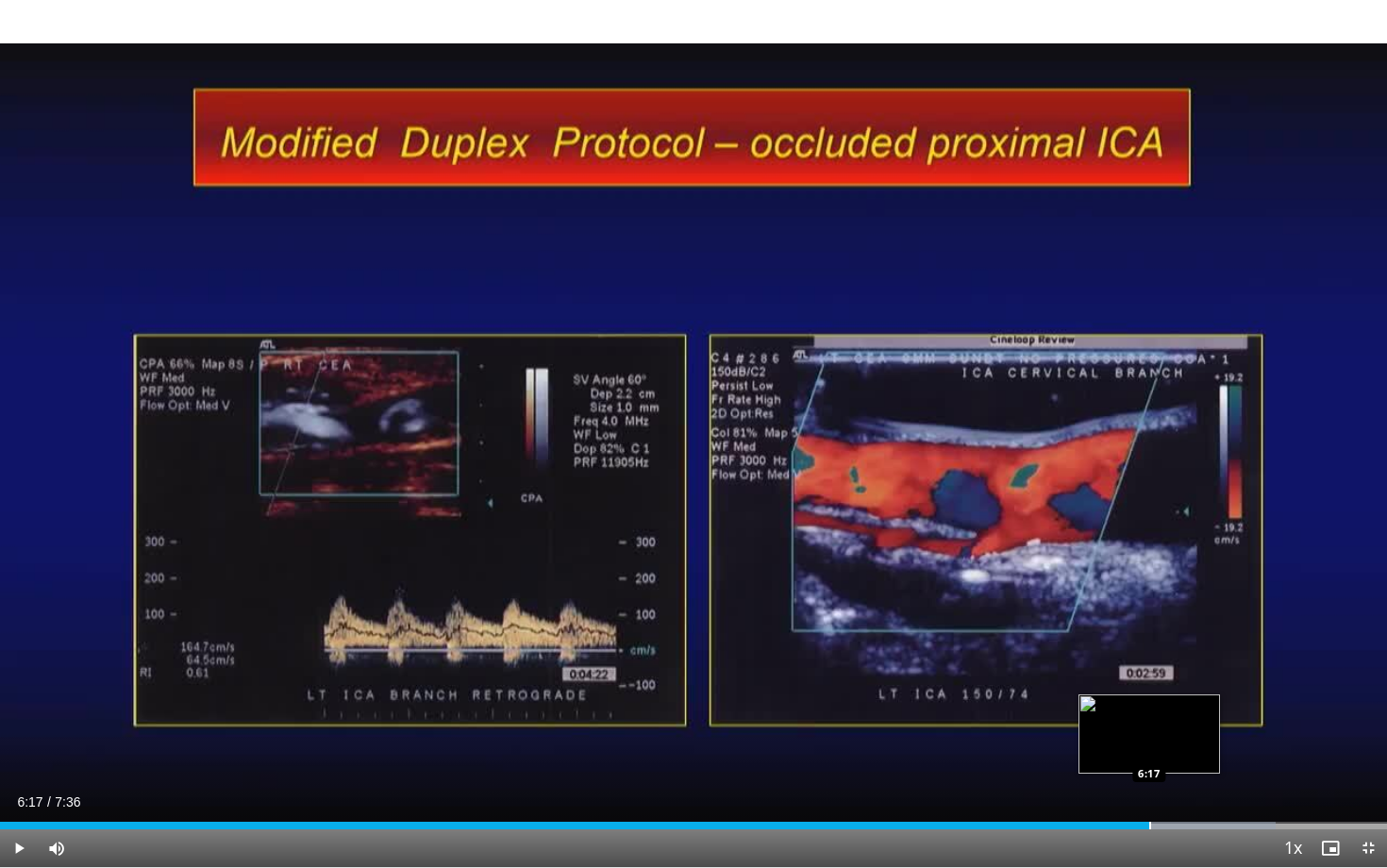 click at bounding box center [1150, 826] 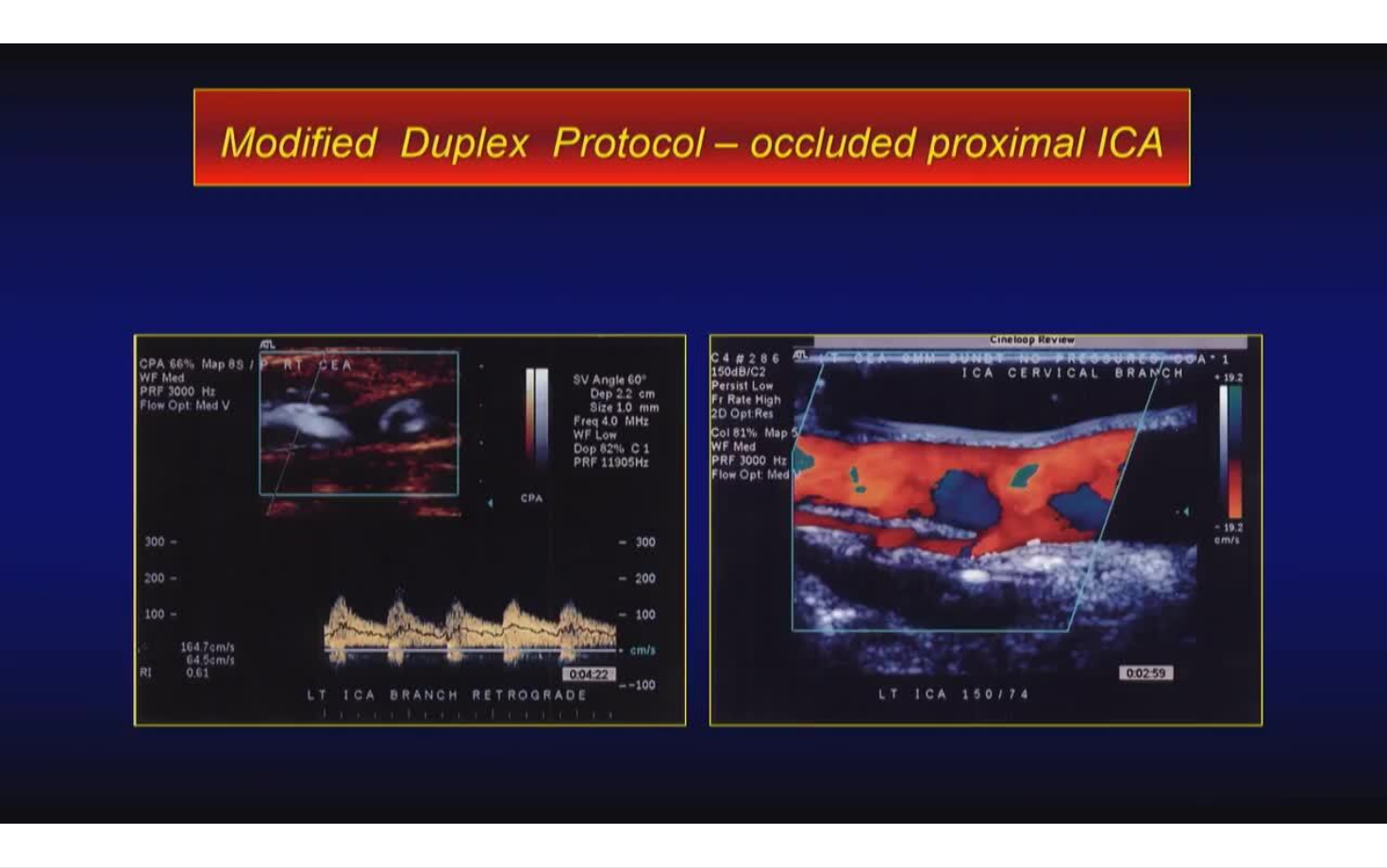 click on "10 seconds
Tap to unmute" at bounding box center (694, 433) 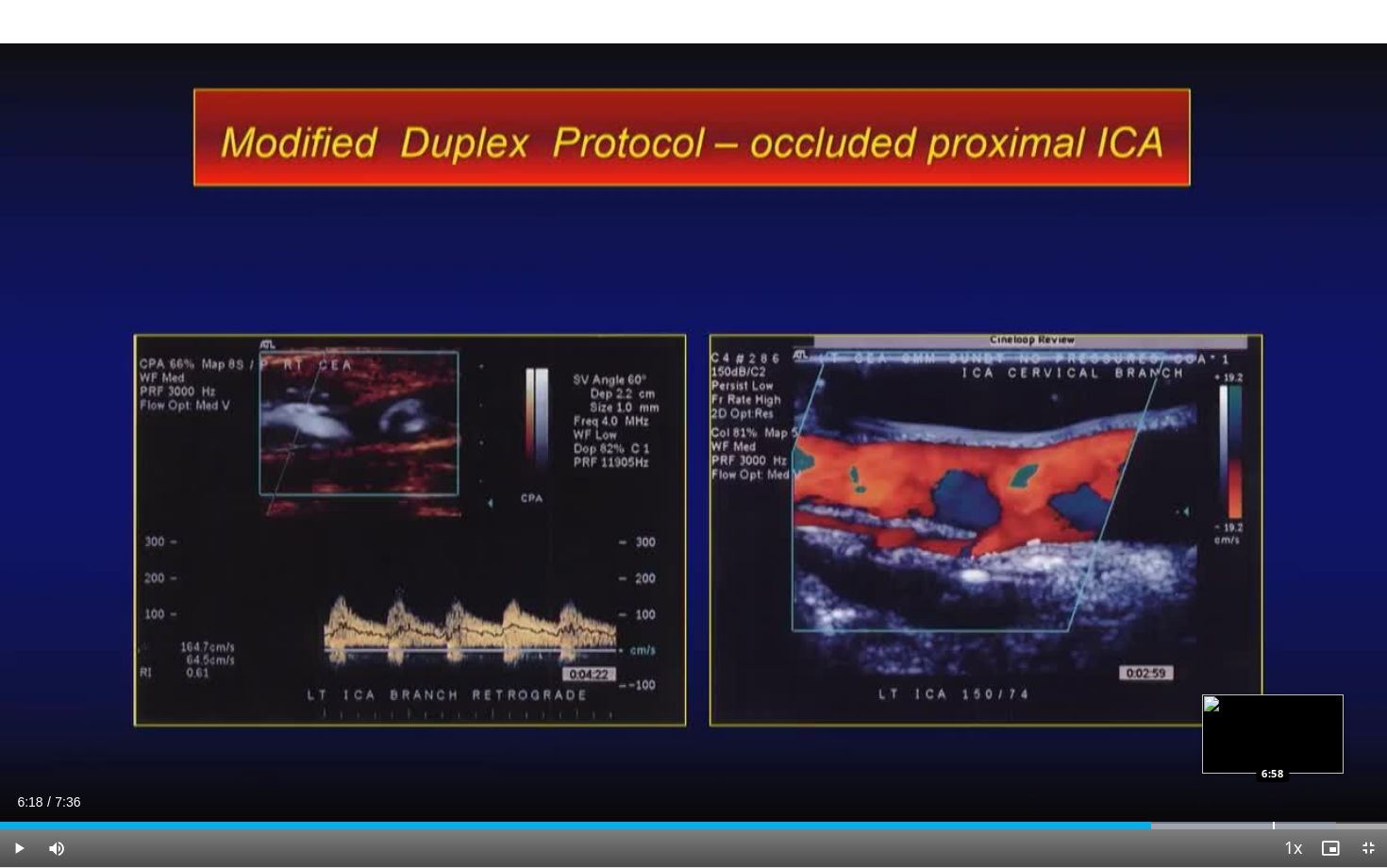 click at bounding box center (1274, 826) 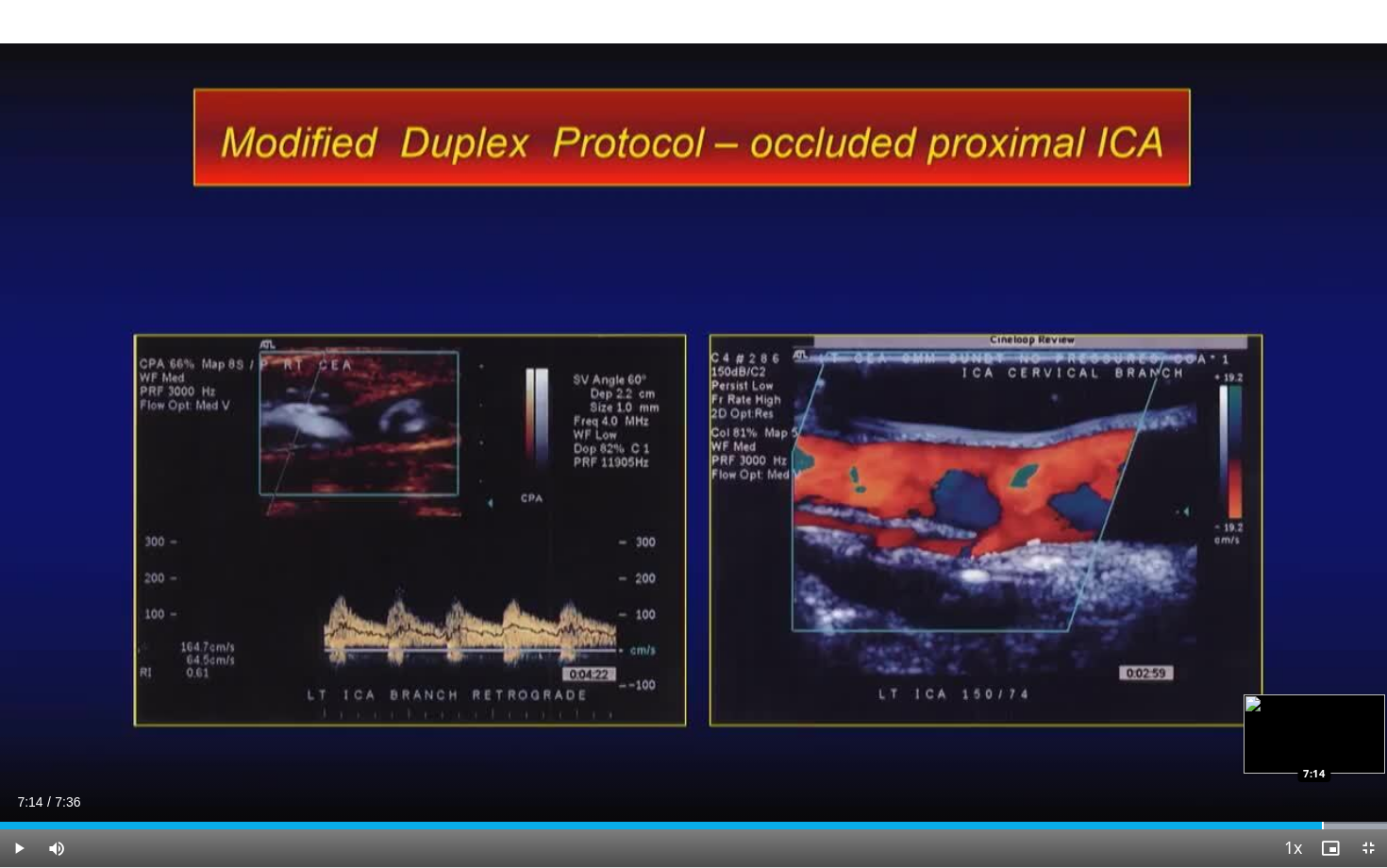 click at bounding box center [1323, 826] 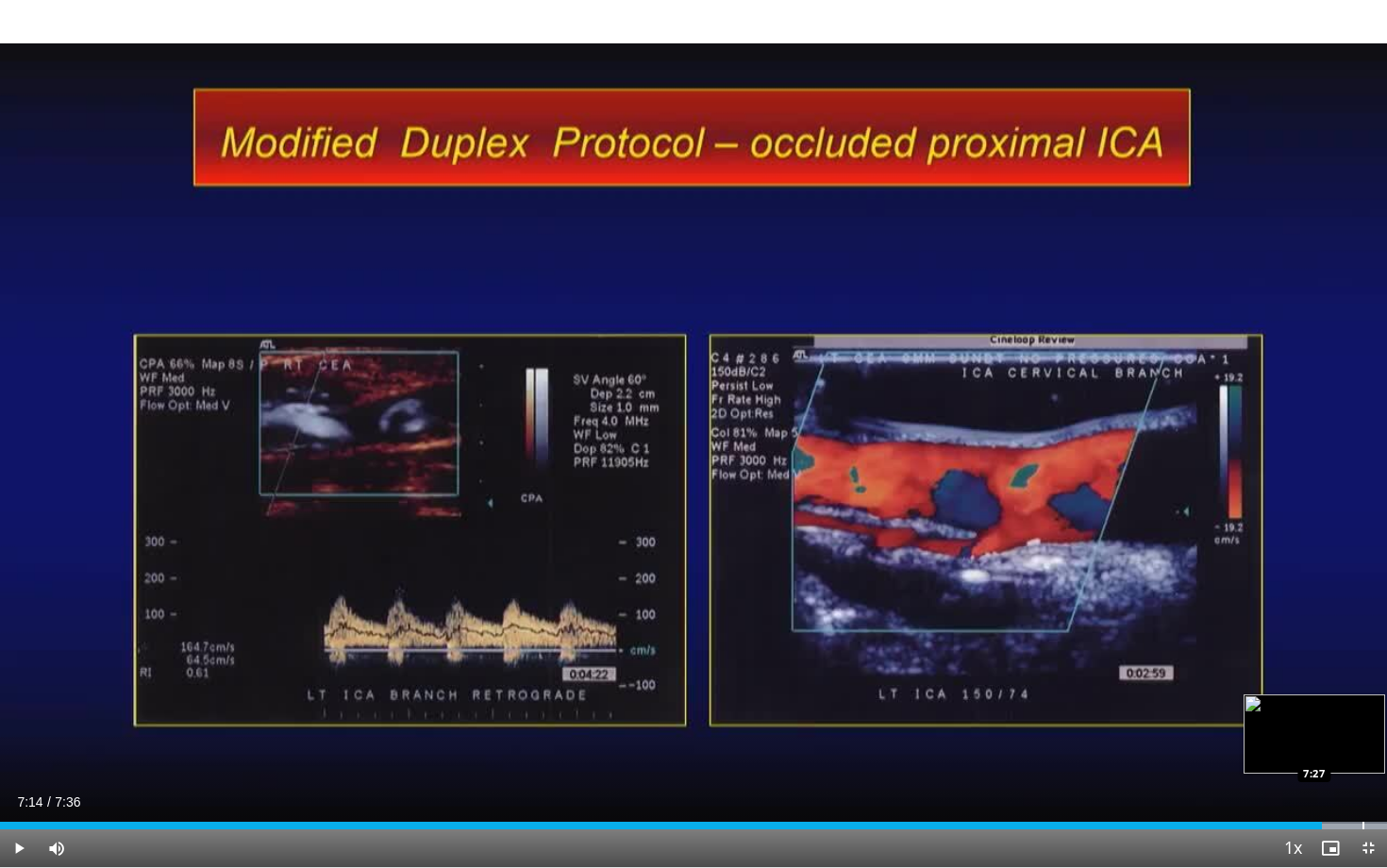 click at bounding box center (1363, 826) 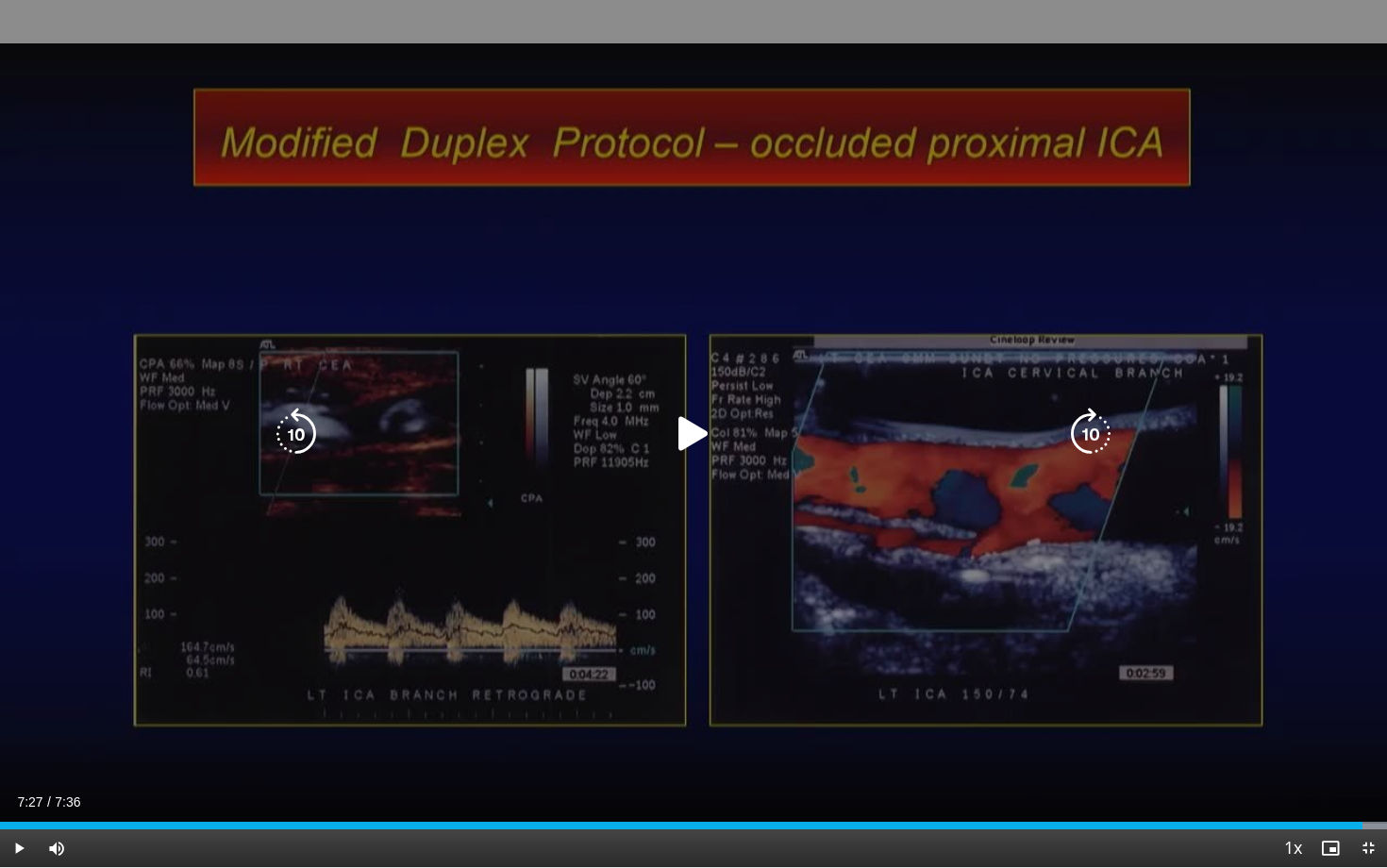 click on "10 seconds
Tap to unmute" at bounding box center (694, 433) 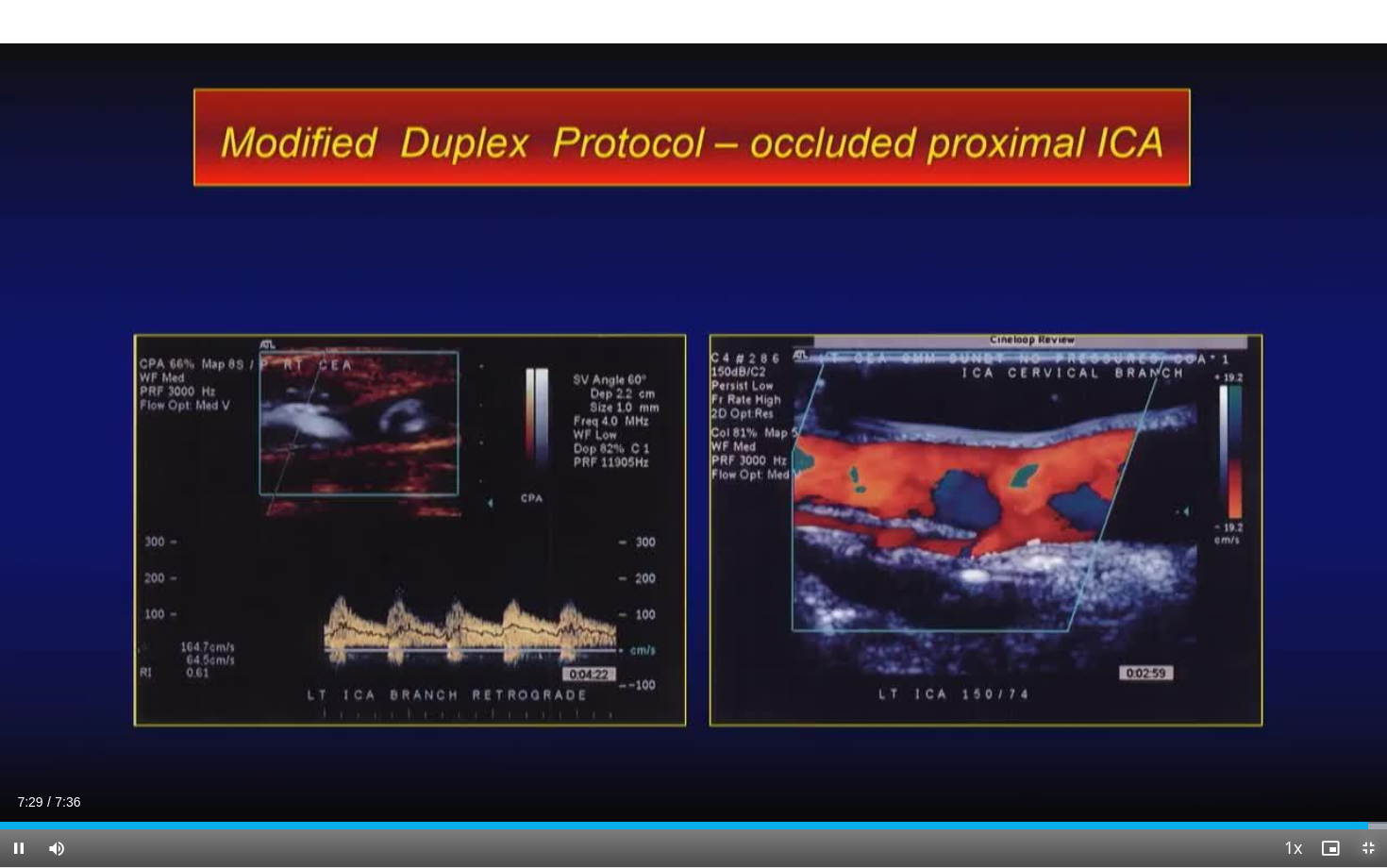 click at bounding box center (1368, 848) 